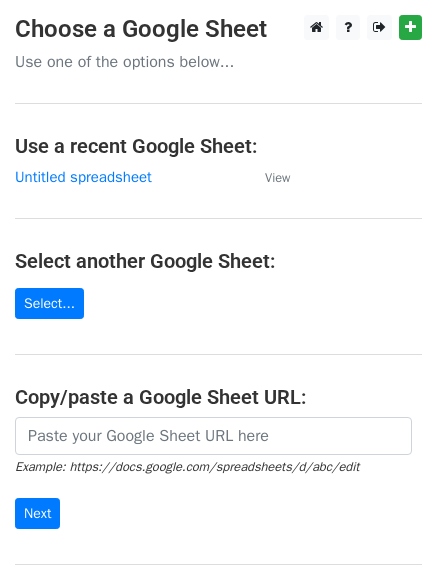scroll, scrollTop: 0, scrollLeft: 0, axis: both 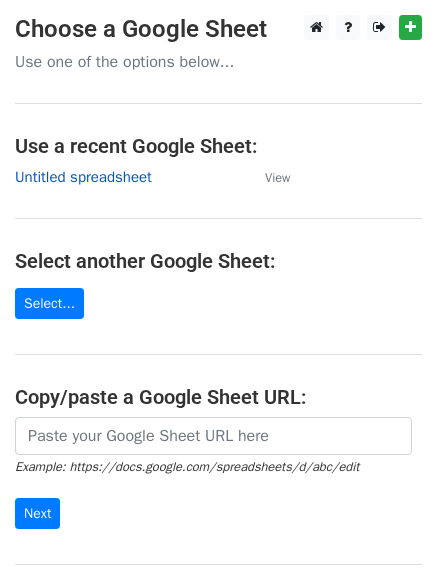 click on "Untitled spreadsheet" at bounding box center (83, 177) 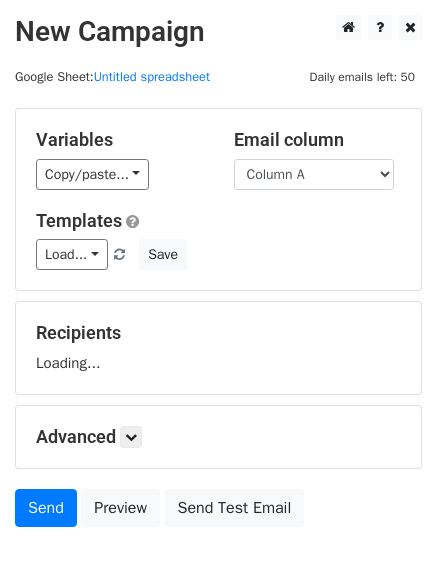 scroll, scrollTop: 0, scrollLeft: 0, axis: both 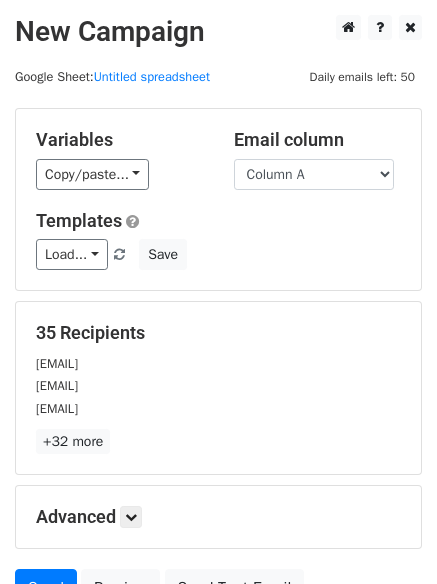 click on "35 Recipients
[EMAIL]
[EMAIL]
[EMAIL]
+32 more
35 Recipients
×
[EMAIL]
[EMAIL]
[EMAIL]
[EMAIL]
[EMAIL]
[EMAIL]
[EMAIL]
[EMAIL]
[EMAIL]
[EMAIL]
[EMAIL]
[EMAIL]
[EMAIL]
[EMAIL]
[EMAIL]
[EMAIL]
[EMAIL]
[EMAIL]
[EMAIL]
[EMAIL]
[EMAIL]
[EMAIL]
[EMAIL]
[EMAIL]
[EMAIL]
[EMAIL]
[EMAIL]
[EMAIL]" at bounding box center [218, 388] 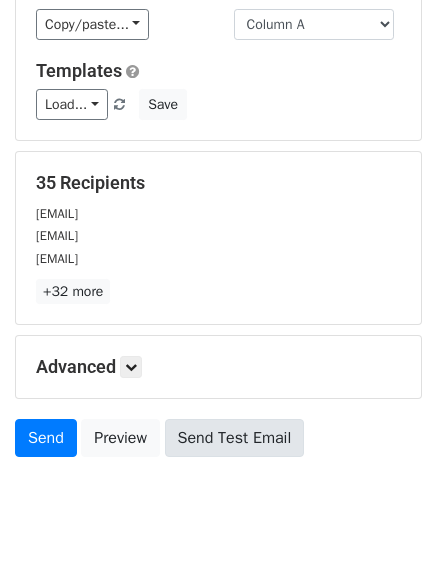 scroll, scrollTop: 193, scrollLeft: 0, axis: vertical 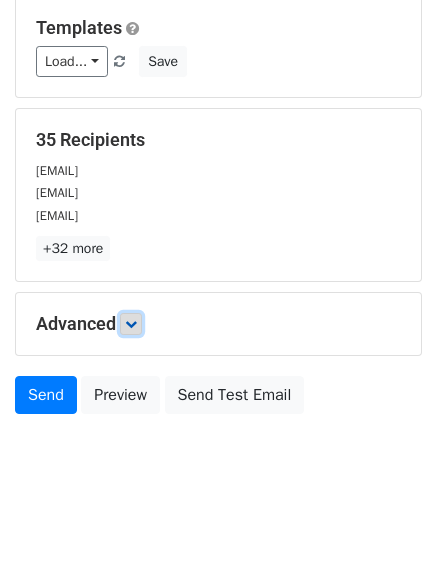click at bounding box center (131, 324) 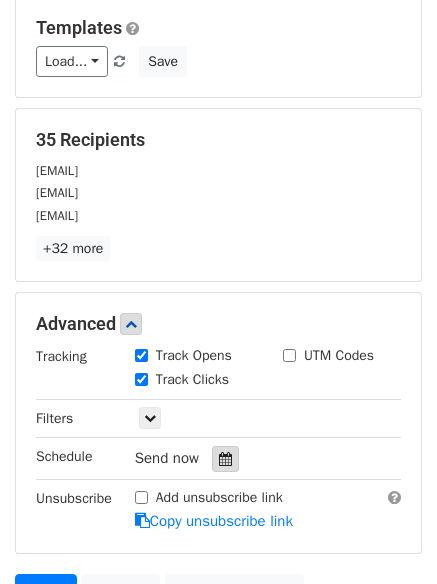 click at bounding box center (225, 459) 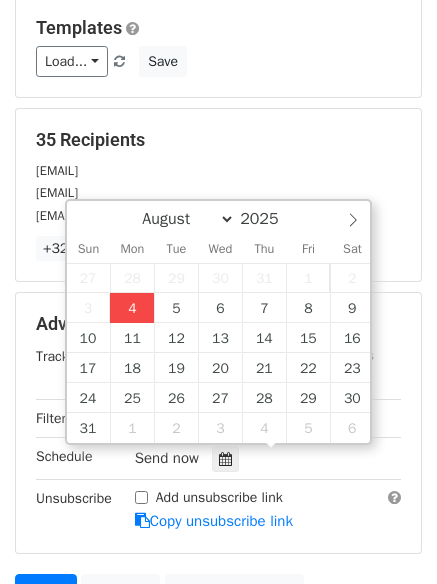 type on "2025-08-04 17:23" 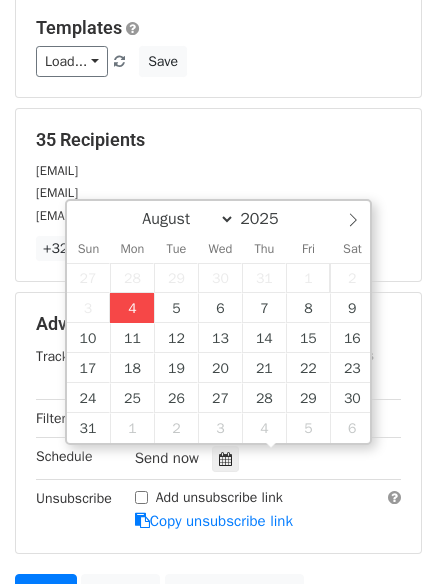 type on "05" 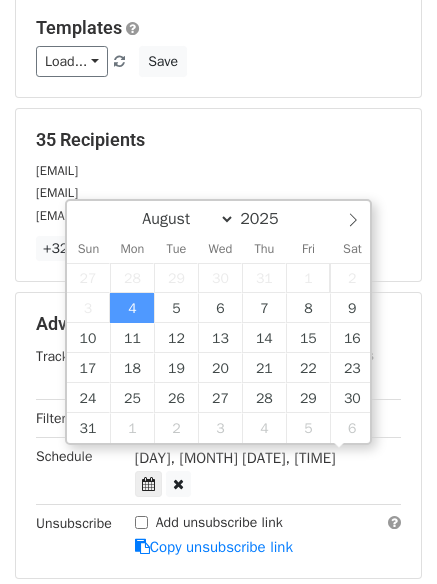 scroll, scrollTop: 1, scrollLeft: 0, axis: vertical 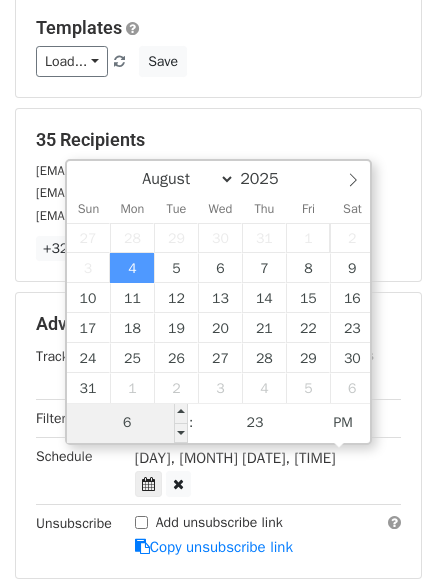 click on "6" at bounding box center (128, 423) 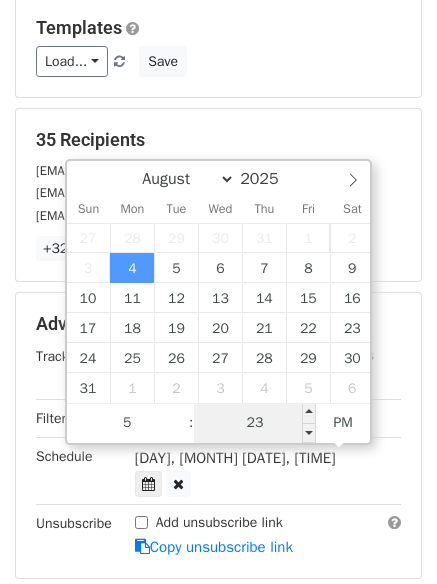 type on "05" 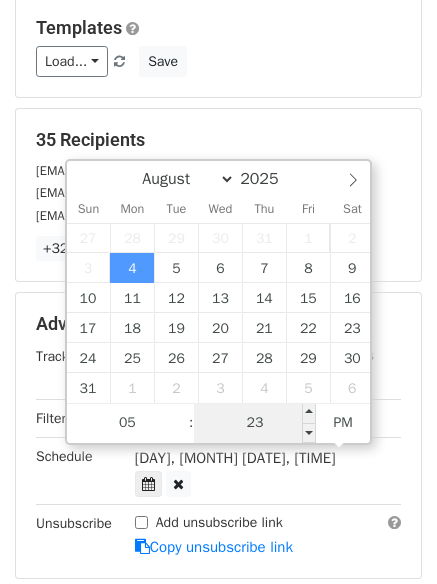 click on "23" at bounding box center (255, 423) 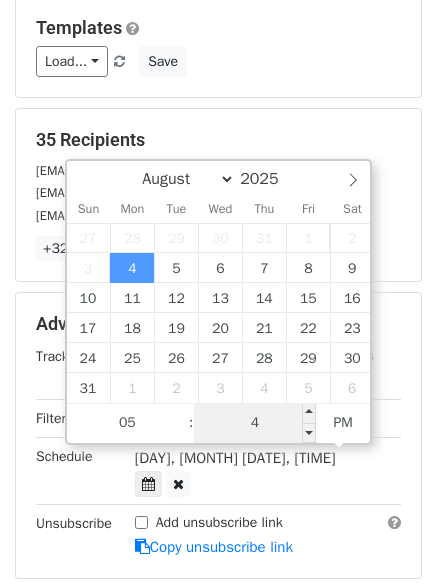 type on "44" 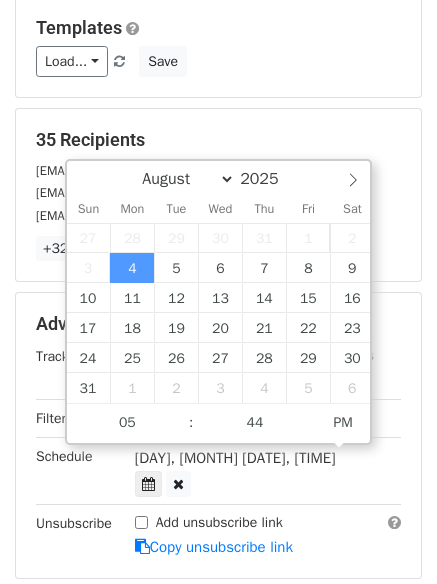 type on "2025-08-04 17:44" 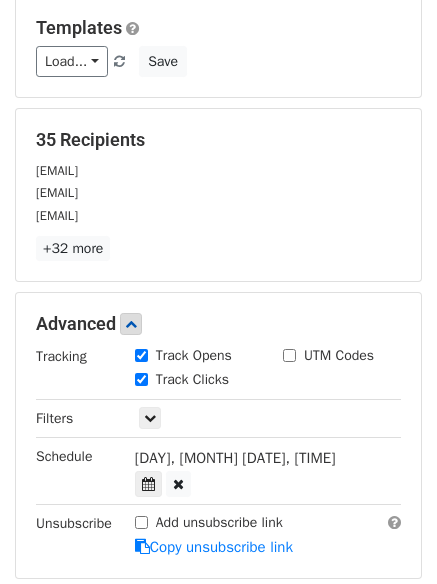 click on "Variables
Copy/paste...
{{Column A}}
{{Column B}}
{{Column C}}
Email column
Column A
Column B
Column C
Templates
Load...
No templates saved
Save
35 Recipients
support@sftstudios.xyz
support@usdstorm.com
support@vikingiptv-nu.com
+32 more
35 Recipients
×
support@sftstudios.xyz
support@usdstorm.com
support@vikingiptv-nu.com
ouniqueweb@gmail.com
support@thenationtoken.com
info@optimusgeneral.com
info@therevolutionfirm.com
info@mountainstonellc.com
mtahirseoguestposting@admin
contact@ilovepdf.link
info@instaboost.ge
info@astra-trust.com
elprotdogs@gmail.com
info@ipcfoundry.com
support@eliteracefab.com
support@hivr.com
peter@hivr.com
info@58wealth.com
info@58wealthuk.com
info@58wealthsg.com" at bounding box center (218, 305) 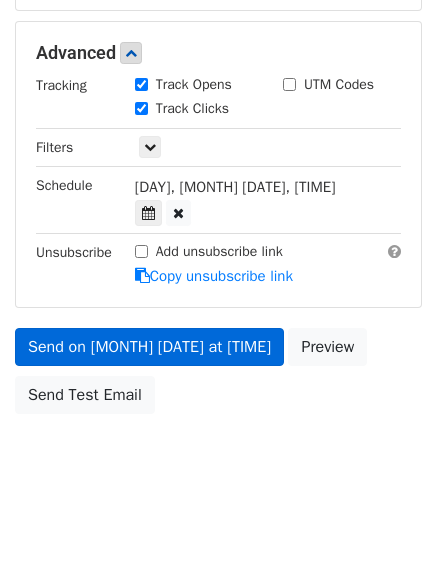 scroll, scrollTop: 357, scrollLeft: 0, axis: vertical 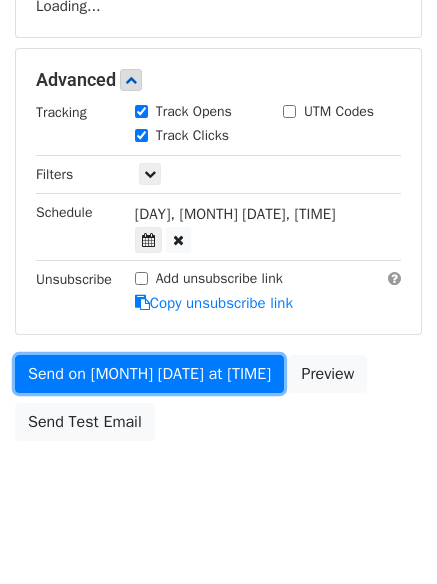 drag, startPoint x: 155, startPoint y: 355, endPoint x: 145, endPoint y: 372, distance: 19.723083 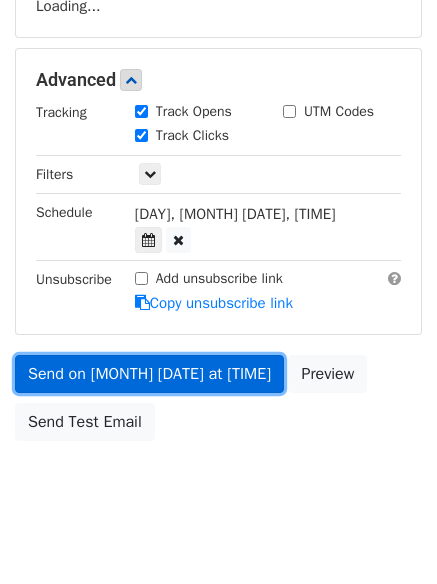 click on "Send on Aug 4 at 5:44pm" at bounding box center [149, 374] 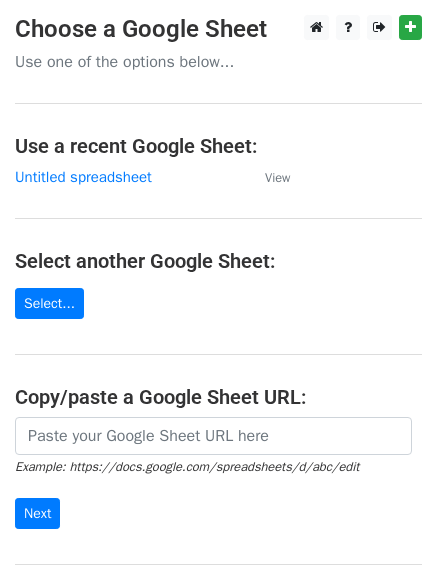 scroll, scrollTop: 0, scrollLeft: 0, axis: both 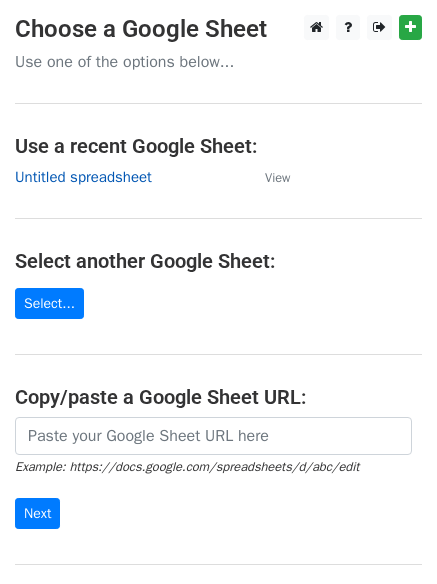 click on "Untitled spreadsheet" at bounding box center [83, 177] 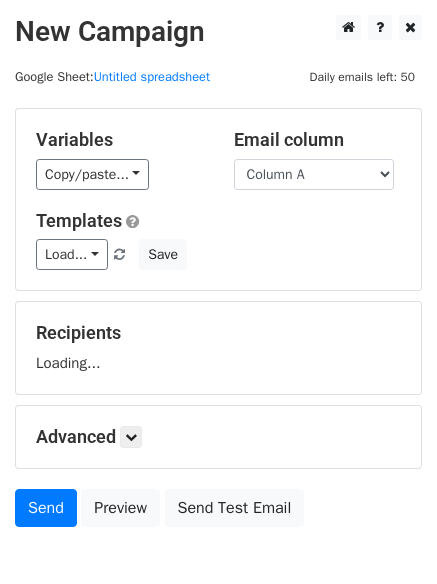scroll, scrollTop: 0, scrollLeft: 0, axis: both 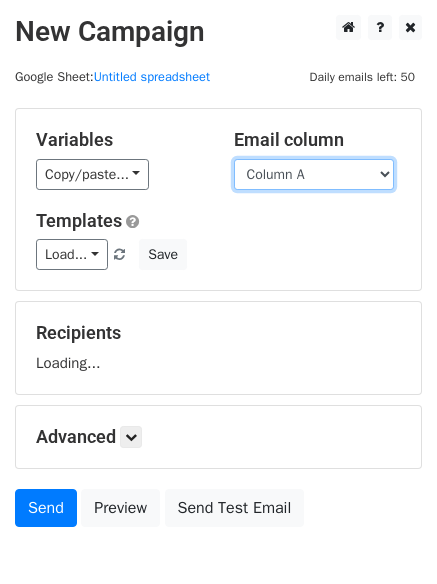 drag, startPoint x: 0, startPoint y: 0, endPoint x: 291, endPoint y: 177, distance: 340.60242 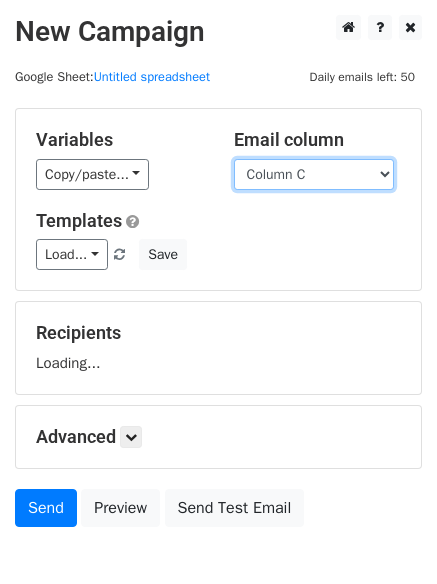 click on "Column A
Column B
Column C" at bounding box center [314, 174] 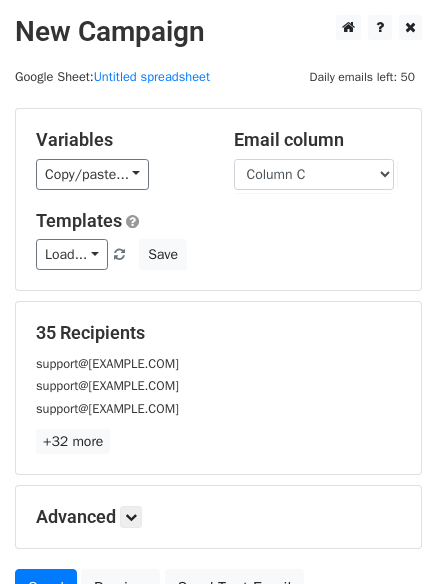 click on "Templates" at bounding box center [218, 221] 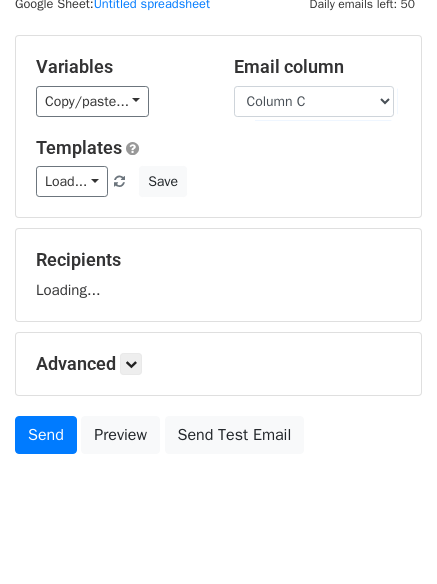 scroll, scrollTop: 113, scrollLeft: 0, axis: vertical 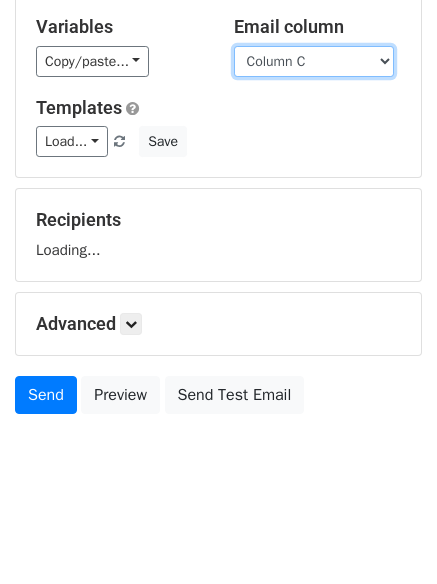 click on "Column A
Column B
Column C" at bounding box center [314, 61] 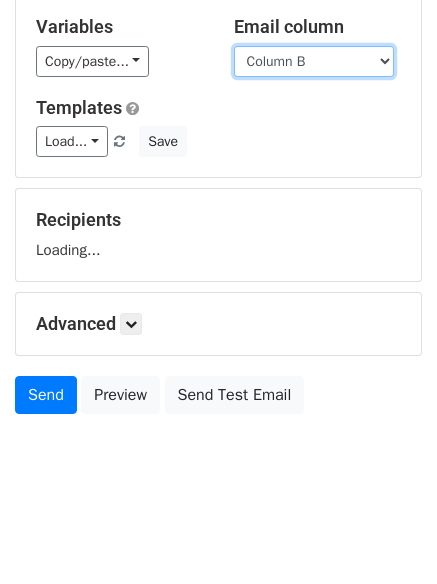 click on "Column A
Column B
Column C" at bounding box center (314, 61) 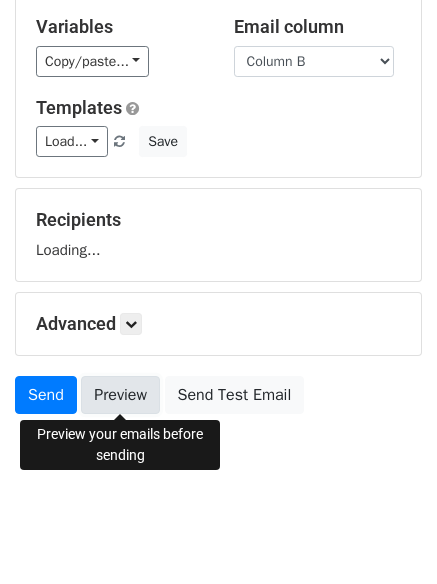 click on "Preview" at bounding box center [120, 395] 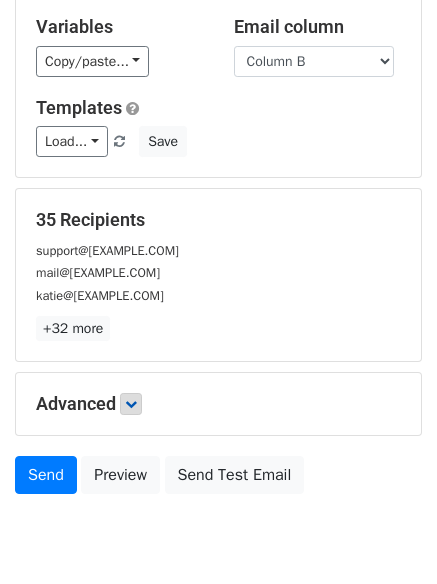 click on "+32 more" at bounding box center [218, 328] 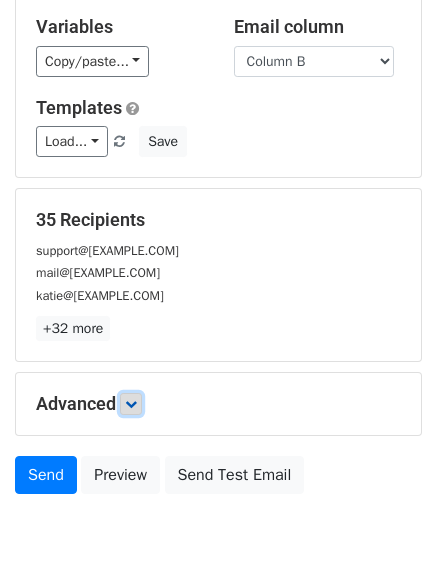 click at bounding box center (131, 404) 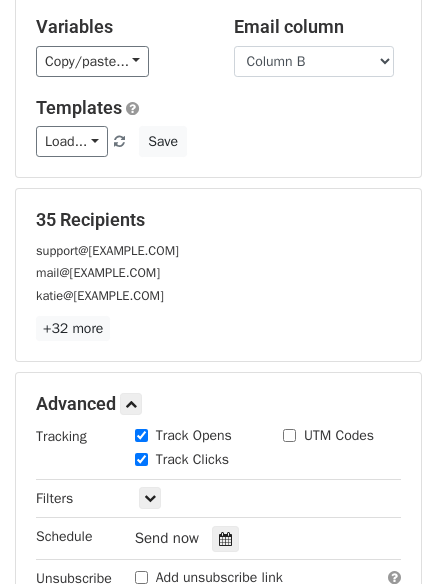 click on "katie@voodoochilli.com" at bounding box center [218, 295] 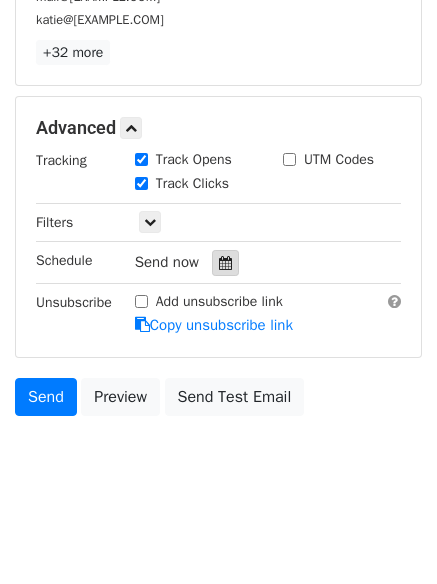 click at bounding box center (225, 263) 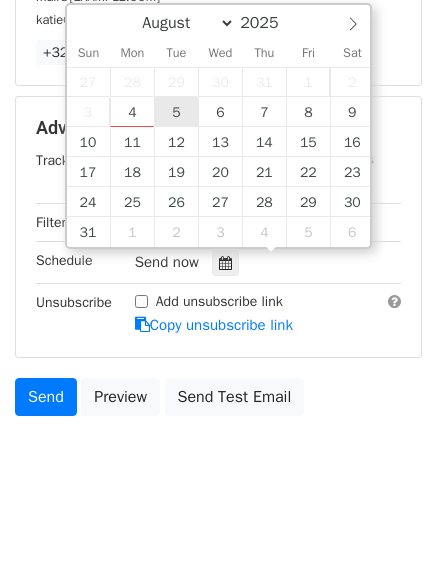 type on "2025-08-05 12:00" 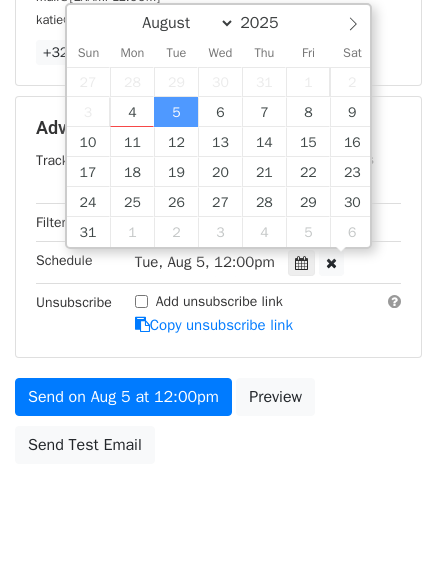 scroll, scrollTop: 1, scrollLeft: 0, axis: vertical 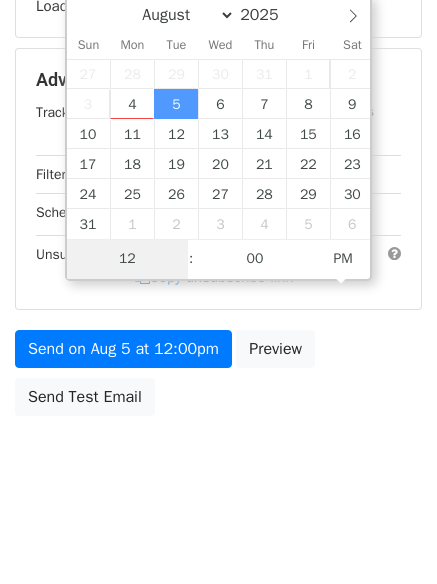 type on "6" 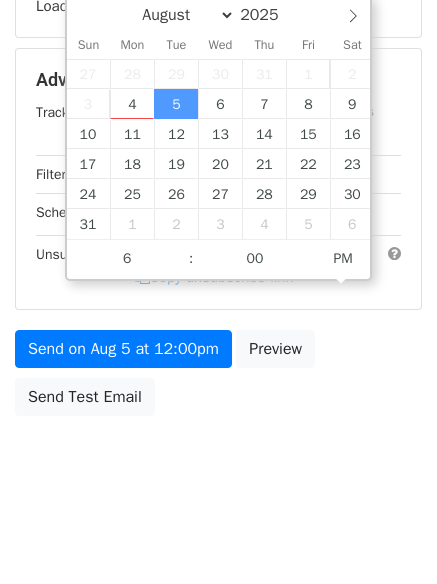 type on "2025-08-05 18:00" 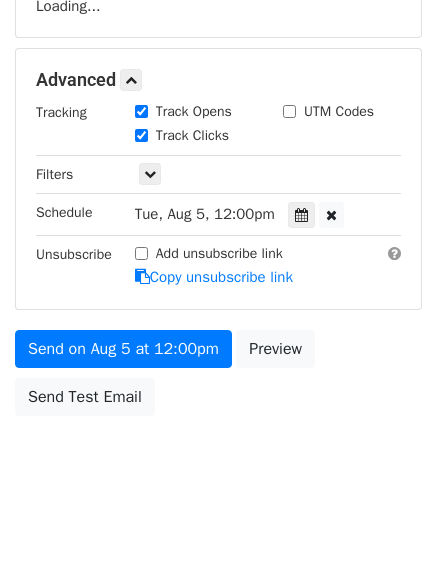 click on "New Campaign
Daily emails left: 50
Google Sheet:
Untitled spreadsheet
Variables
Copy/paste...
{{Column A}}
{{Column B}}
{{Column C}}
Email column
Column A
Column B
Column C
Templates
Load...
No templates saved
Save
Recipients Loading...
Advanced
Tracking
Track Opens
UTM Codes
Track Clicks
Filters
Only include spreadsheet rows that match the following filters:
Schedule
Tue, Aug 5, 12:00pm
2025-08-05 18:00
Unsubscribe
Add unsubscribe link
Copy unsubscribe link
Send on Aug 5 at 12:00pm
Preview
Send Test Email
August September October November December 2025
Sun Mon Tue Wed Thu Fri Sat
1" at bounding box center [218, 82] 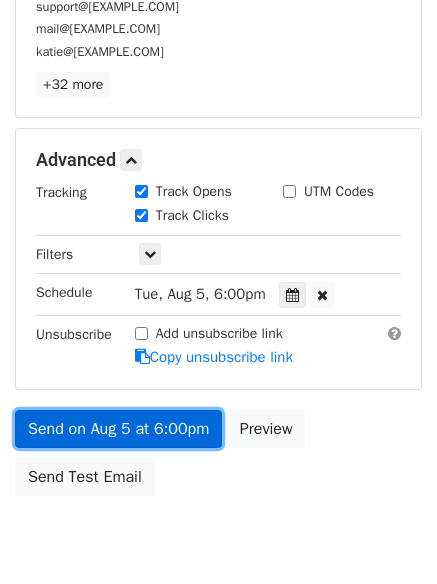 click on "Send on Aug 5 at 6:00pm" at bounding box center [118, 429] 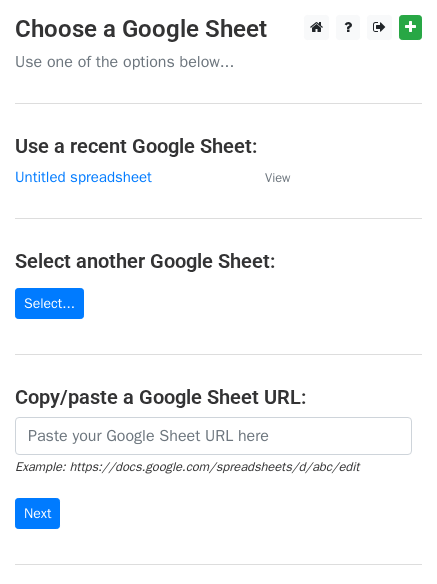 scroll, scrollTop: 0, scrollLeft: 0, axis: both 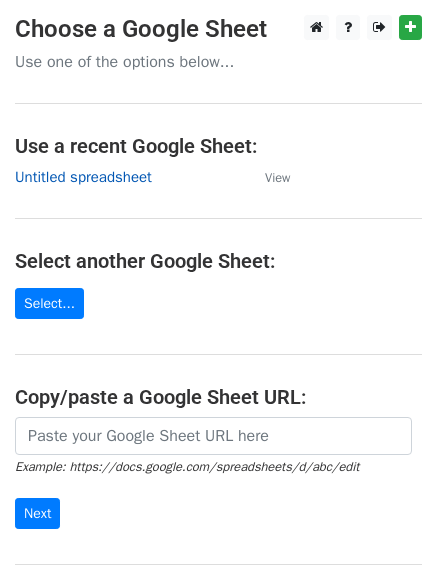 click on "Untitled spreadsheet" at bounding box center (83, 177) 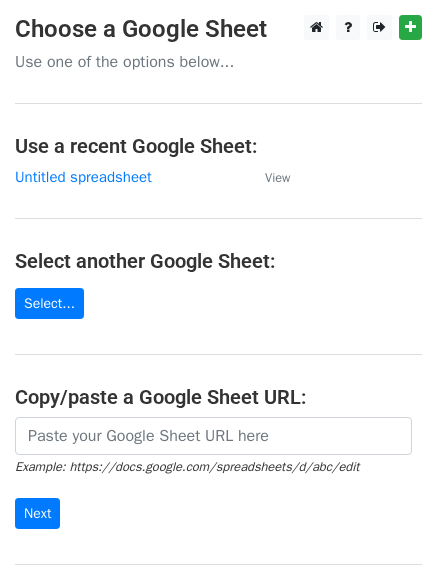click on "Choose a Google Sheet
Use one of the options below...
Use a recent Google Sheet:
Untitled spreadsheet
View
Select another Google Sheet:
Select...
Copy/paste a Google Sheet URL:
Example:
https://docs.google.com/spreadsheets/d/abc/edit
Next
Google Sheets
Need help?
Help
×
Why do I need to copy/paste a Google Sheet URL?
Normally, MergeMail would show you a list of your Google Sheets to choose from, but because you didn't allow MergeMail access to your Google Drive, it cannot show you a list of your Google Sheets. You can read more about permissions in our  support pages .
If you'd like to see a list of your Google Sheets, you'll need to  sign out of MergeMail  and then sign back in and allow access to your Google Drive.
Are your recipients in a CSV or Excel file?
Import your CSV or Excel file into a Google Sheet  then try again.
Need help with something else?
," at bounding box center (218, 325) 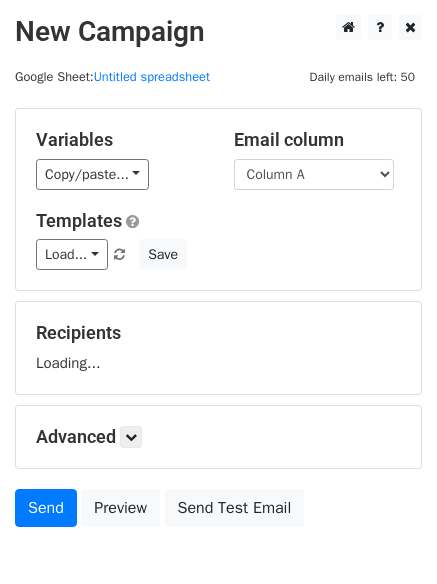 click on "Column A
Column B
Column C" at bounding box center [314, 174] 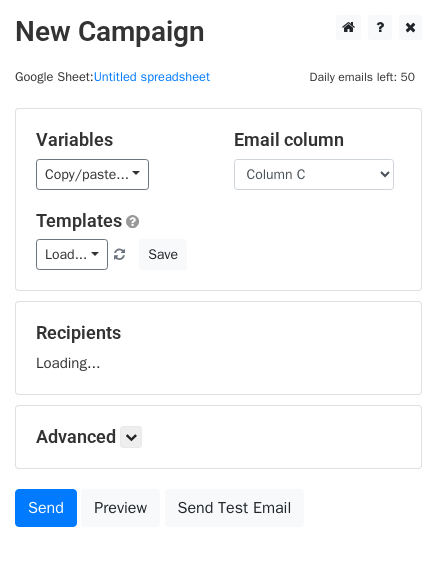 click on "Column A
Column B
Column C" at bounding box center [314, 174] 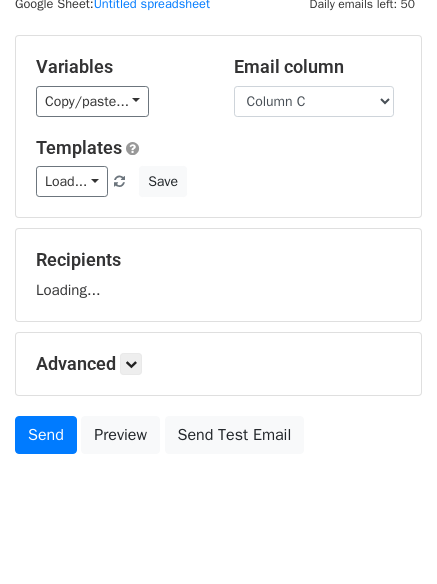scroll, scrollTop: 113, scrollLeft: 0, axis: vertical 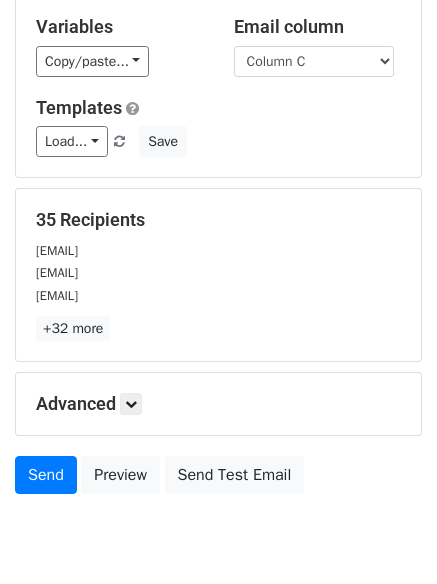 click on "+32 more" at bounding box center [218, 328] 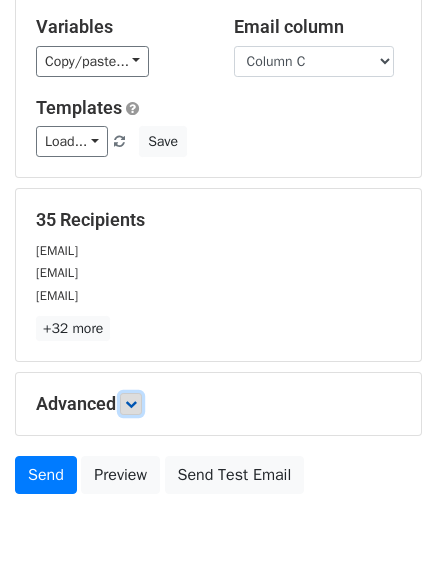 click at bounding box center [131, 404] 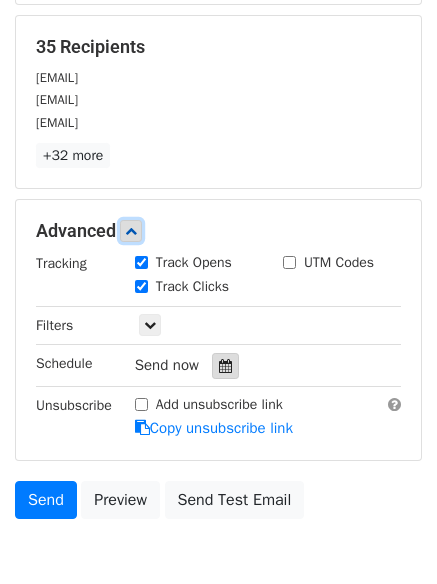 scroll, scrollTop: 288, scrollLeft: 0, axis: vertical 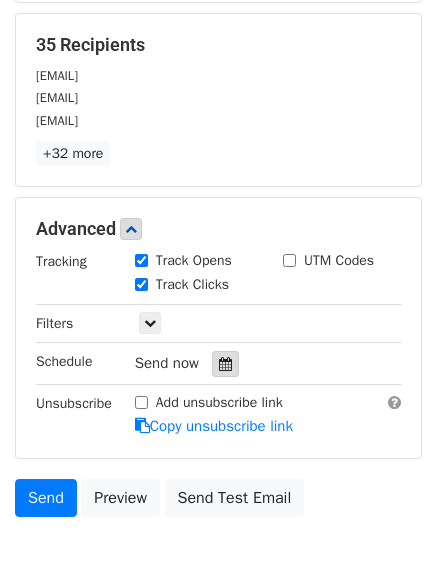 click at bounding box center (225, 364) 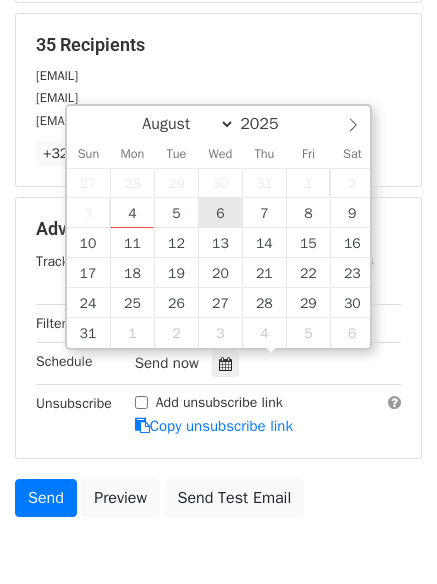 type on "2025-08-06 12:00" 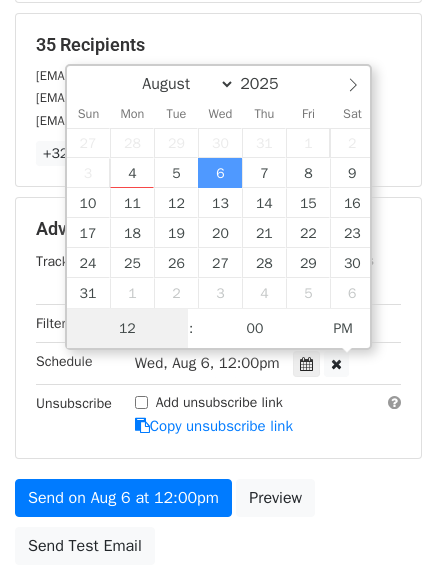 scroll, scrollTop: 1, scrollLeft: 0, axis: vertical 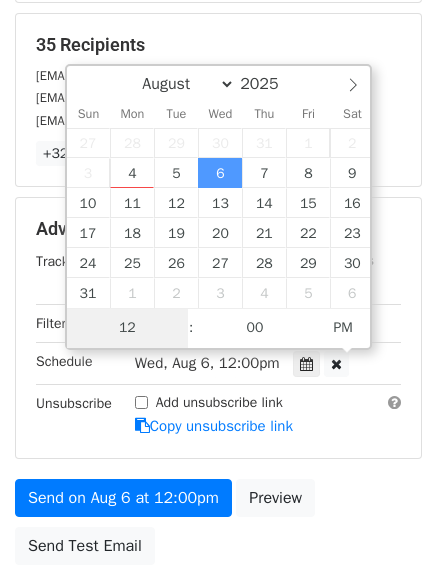 type on "7" 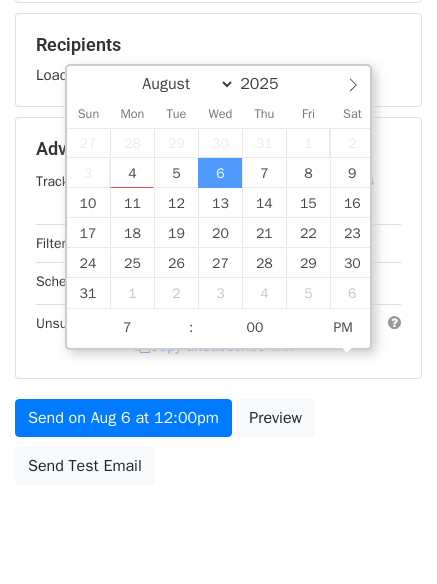 type on "2025-08-06 19:00" 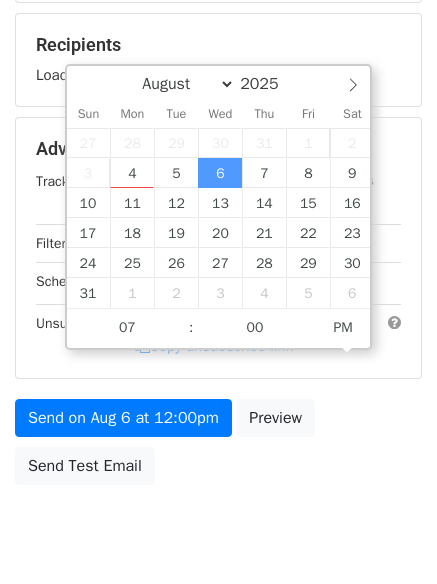 click on "New Campaign
Daily emails left: 50
Google Sheet:
Untitled spreadsheet
Variables
Copy/paste...
{{Column A}}
{{Column B}}
{{Column C}}
Email column
Column A
Column B
Column C
Templates
Load...
No templates saved
Save
Recipients Loading...
Advanced
Tracking
Track Opens
UTM Codes
Track Clicks
Filters
Only include spreadsheet rows that match the following filters:
Schedule
Wed, Aug 6, 12:00pm
2025-08-06 19:00
Unsubscribe
Add unsubscribe link
Copy unsubscribe link
Send on Aug 6 at 12:00pm
Preview
Send Test Email
August September October November December 2025
Sun Mon Tue Wed Thu Fri Sat
1" at bounding box center (218, 151) 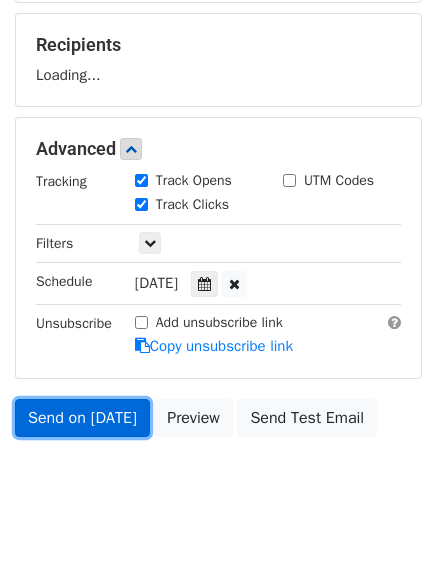 click on "Send on Aug 6 at 7:00pm" at bounding box center [82, 418] 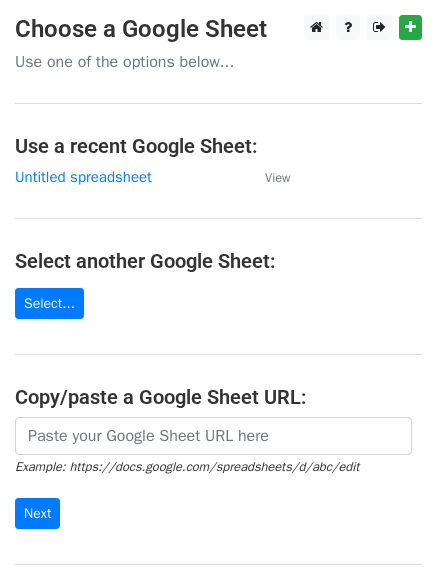 scroll, scrollTop: 0, scrollLeft: 0, axis: both 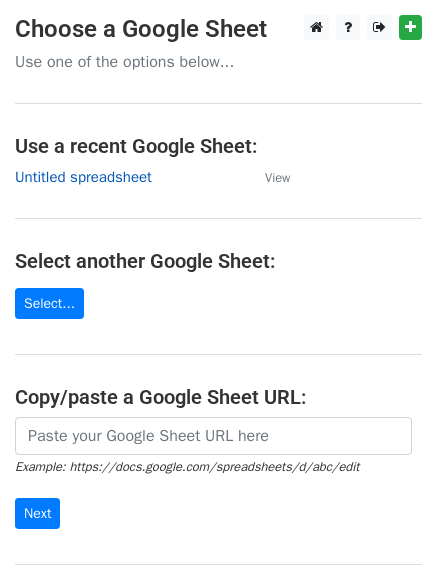 click on "Untitled spreadsheet" at bounding box center (83, 177) 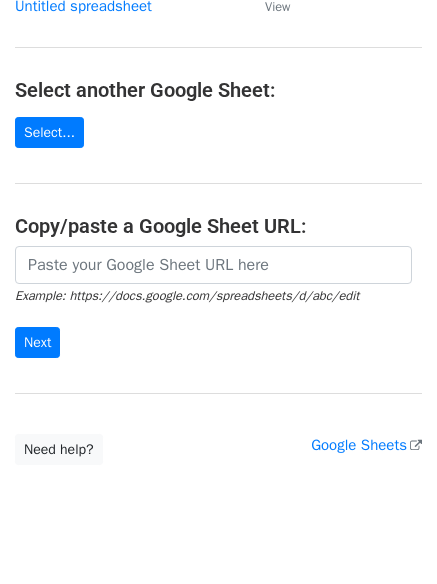 scroll, scrollTop: 212, scrollLeft: 0, axis: vertical 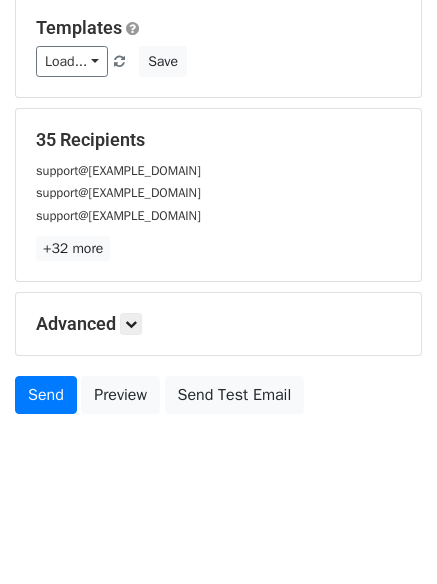 click on "Advanced
Tracking
Track Opens
UTM Codes
Track Clicks
Filters
Only include spreadsheet rows that match the following filters:
Schedule
Send now
Unsubscribe
Add unsubscribe link
Copy unsubscribe link" at bounding box center (218, 324) 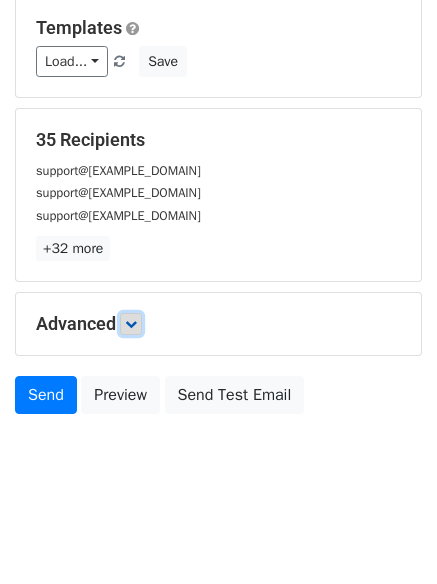 click at bounding box center (131, 324) 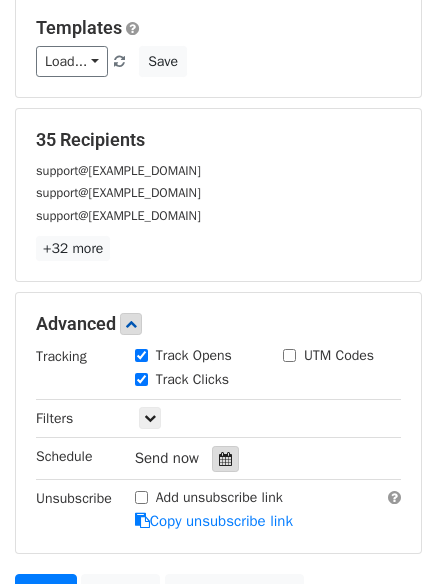 click at bounding box center (225, 459) 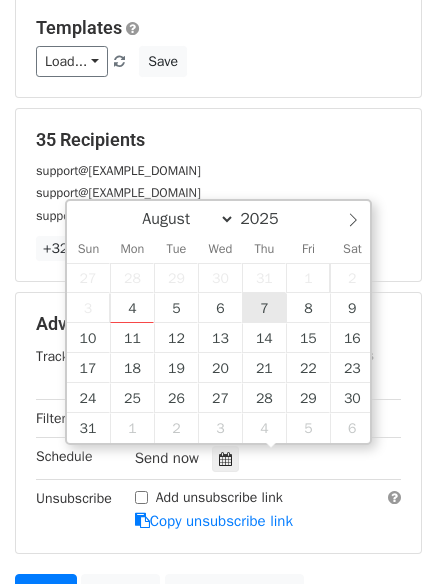 type on "2025-08-07 12:00" 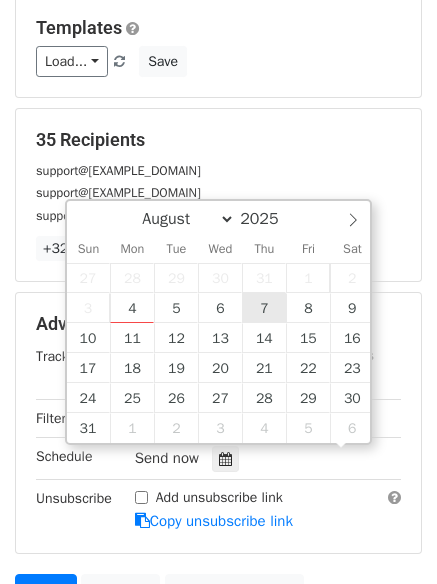 scroll, scrollTop: 1, scrollLeft: 0, axis: vertical 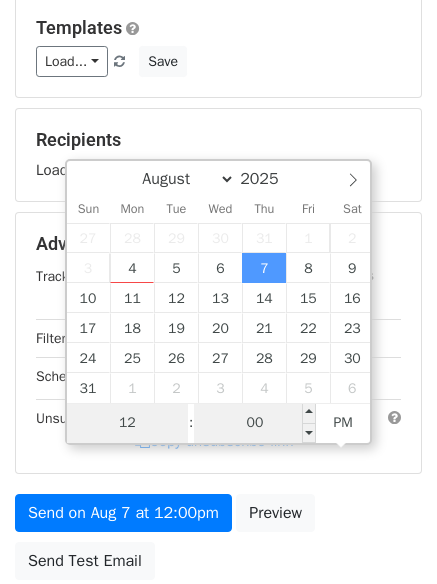 type on "8" 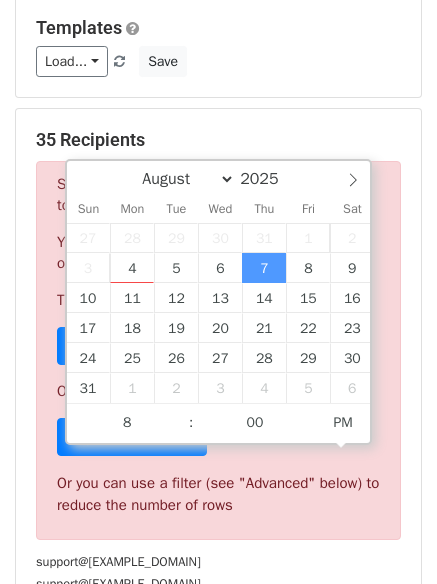 type on "2025-08-07 20:00" 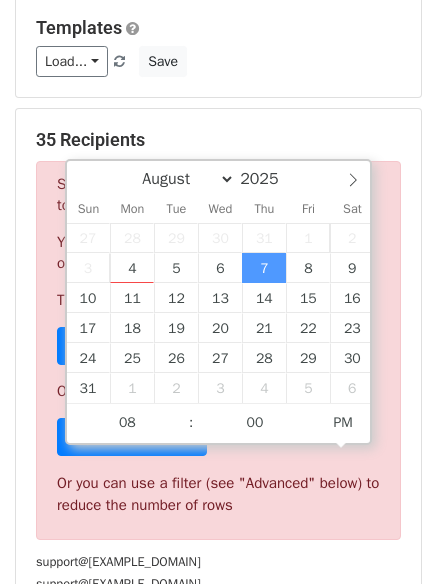 click on "support@[EMAIL]" at bounding box center (218, 561) 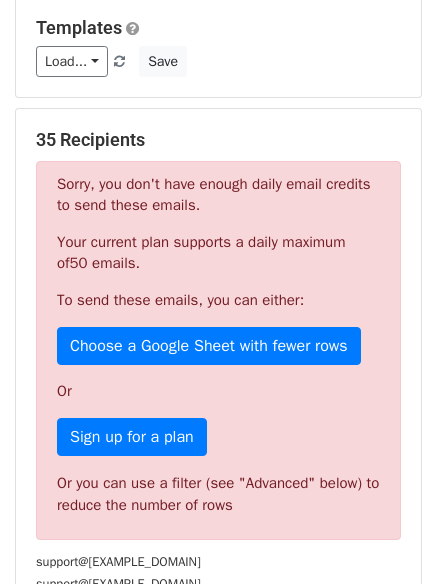 scroll, scrollTop: 357, scrollLeft: 0, axis: vertical 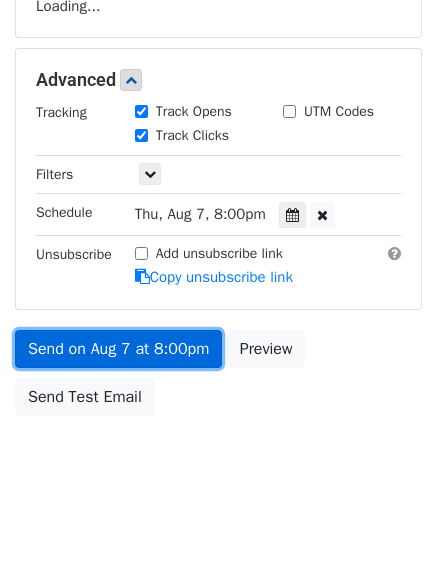click on "Send on Aug 7 at 8:00pm" at bounding box center [118, 349] 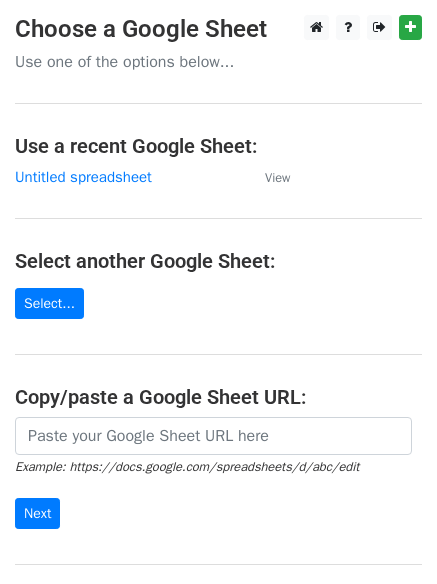 scroll, scrollTop: 0, scrollLeft: 0, axis: both 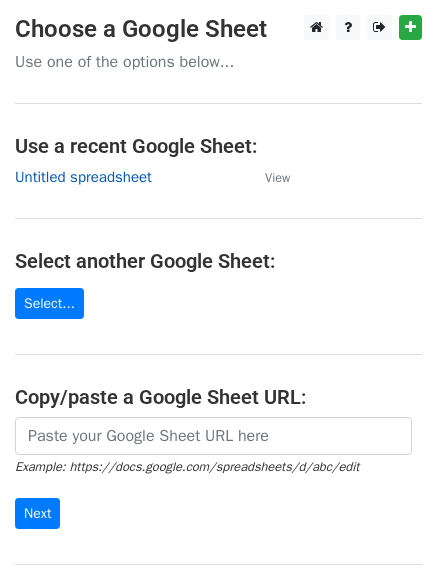 click on "Untitled spreadsheet" at bounding box center [83, 177] 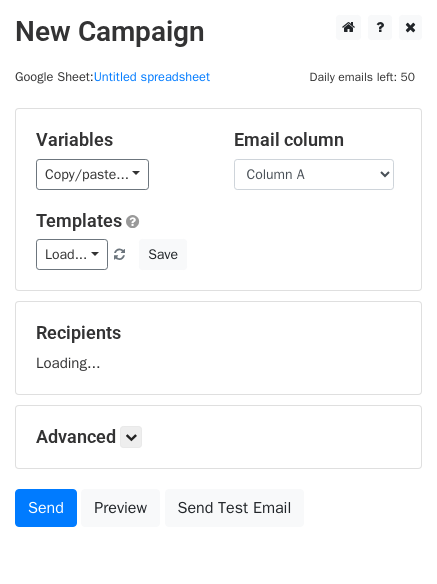 scroll, scrollTop: 0, scrollLeft: 0, axis: both 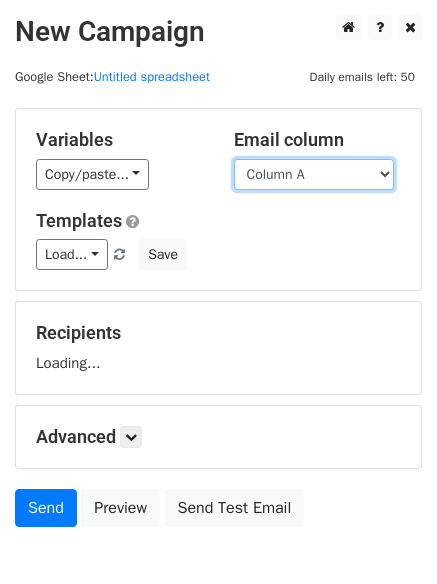 drag, startPoint x: 0, startPoint y: 0, endPoint x: 293, endPoint y: 168, distance: 337.74695 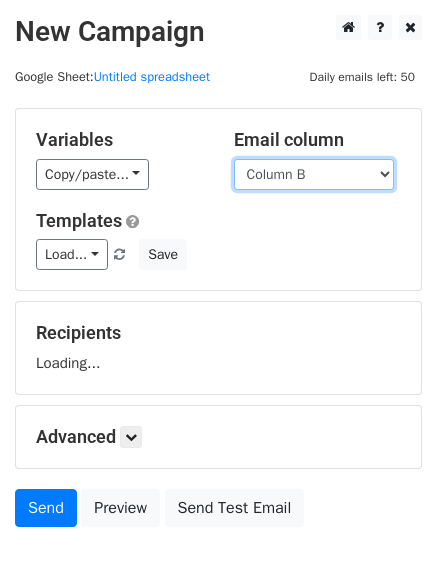 click on "Column A
Column B
Column C" at bounding box center (314, 174) 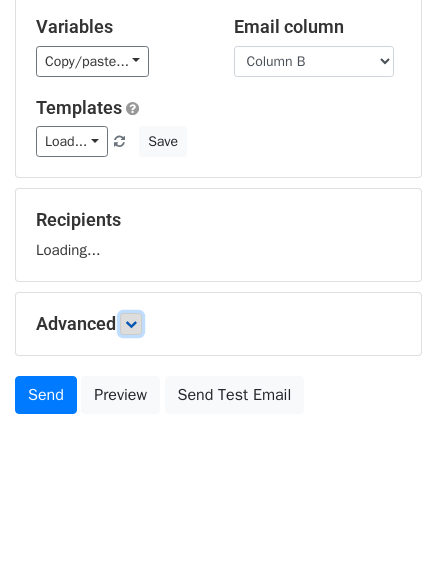 click at bounding box center (131, 324) 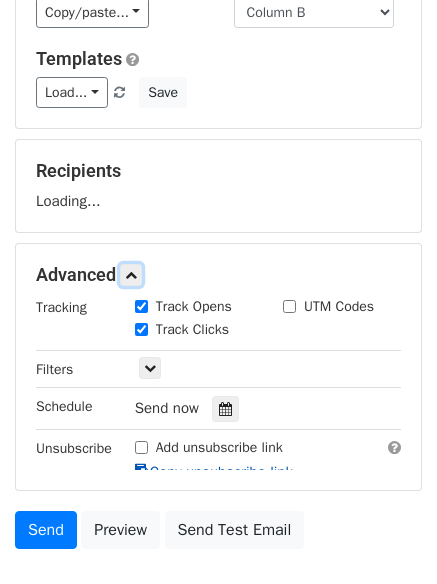 scroll, scrollTop: 246, scrollLeft: 0, axis: vertical 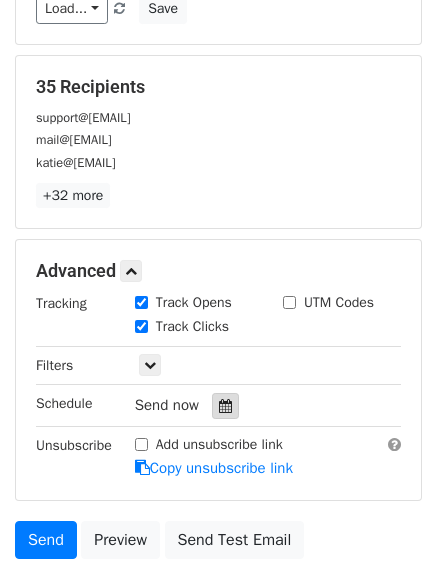 click at bounding box center [225, 406] 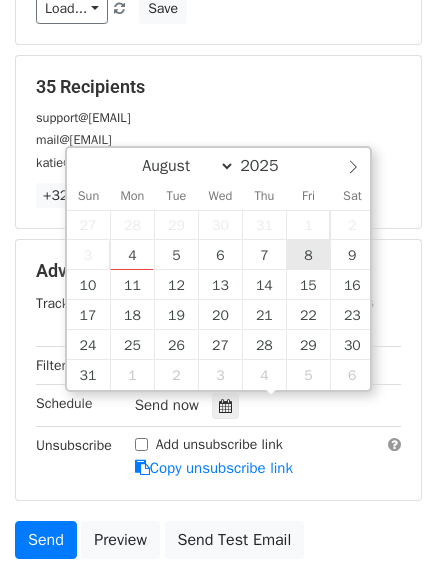 type on "[DATE] [TIME]" 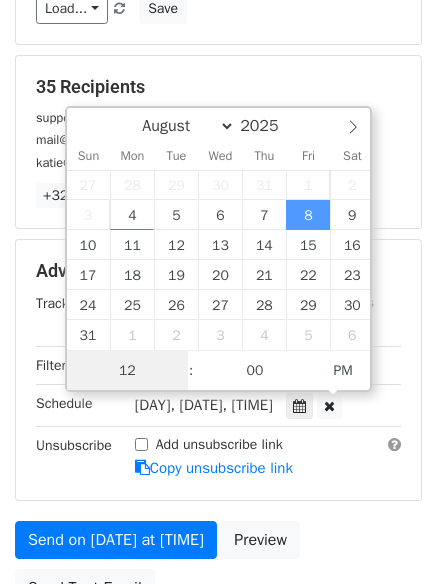 scroll, scrollTop: 1, scrollLeft: 0, axis: vertical 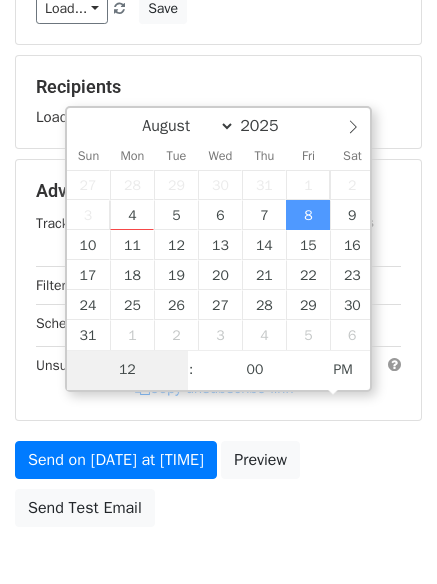 type on "9" 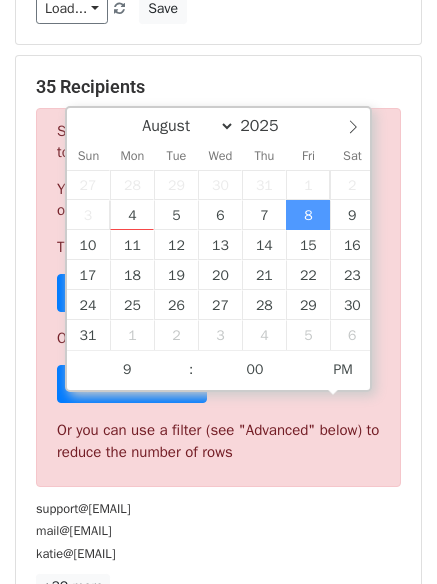 type on "[DATE] [TIME]" 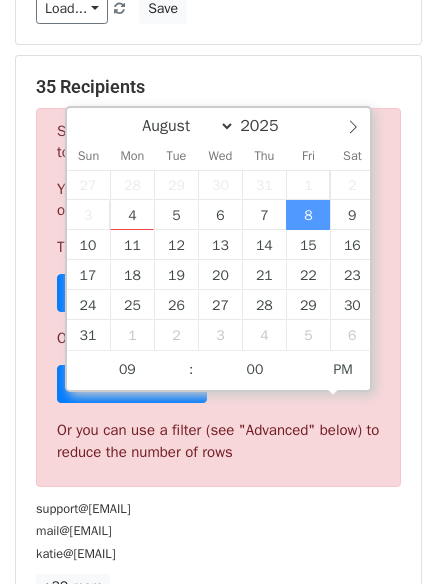 click on "mail@[EMAIL]" at bounding box center (218, 530) 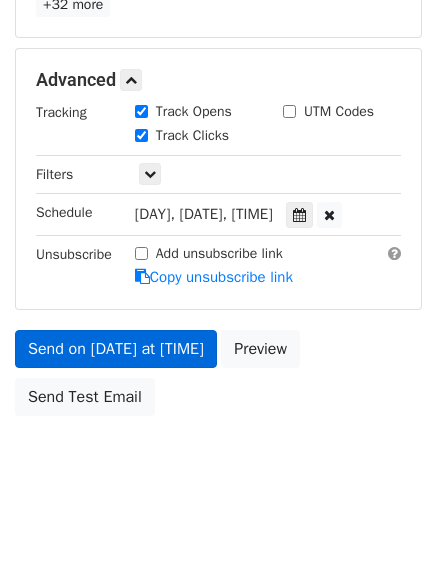 scroll, scrollTop: 357, scrollLeft: 0, axis: vertical 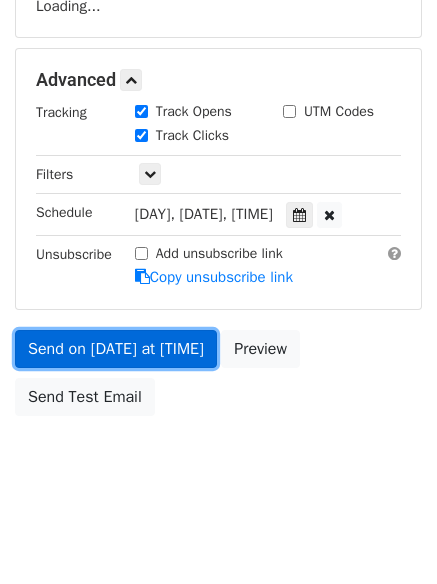 click on "Send on [DATE] at [TIME]" at bounding box center (116, 349) 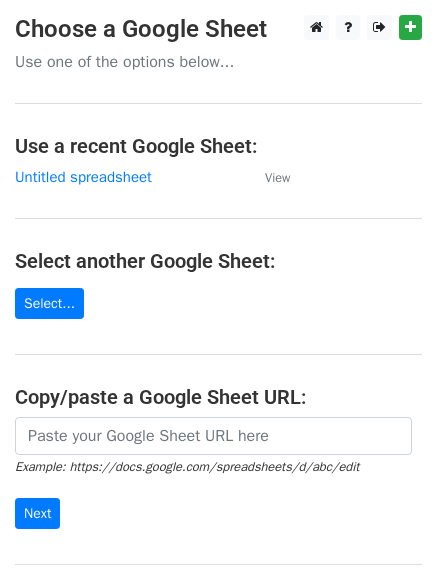 scroll, scrollTop: 0, scrollLeft: 0, axis: both 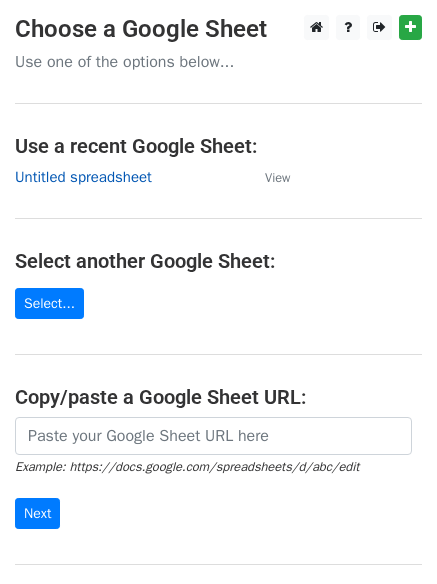 click on "Untitled spreadsheet" at bounding box center (83, 177) 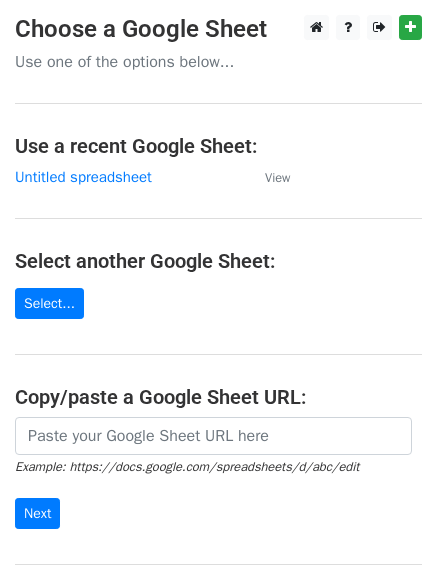click on "Choose a Google Sheet
Use one of the options below...
Use a recent Google Sheet:
Untitled spreadsheet
View
Select another Google Sheet:
Select...
Copy/paste a Google Sheet URL:
Example:
https://docs.google.com/spreadsheets/d/abc/edit
Next
Google Sheets
Need help?
Help
×
Why do I need to copy/paste a Google Sheet URL?
Normally, MergeMail would show you a list of your Google Sheets to choose from, but because you didn't allow MergeMail access to your Google Drive, it cannot show you a list of your Google Sheets. You can read more about permissions in our  support pages .
If you'd like to see a list of your Google Sheets, you'll need to  sign out of MergeMail  and then sign back in and allow access to your Google Drive.
Are your recipients in a CSV or Excel file?
Import your CSV or Excel file into a Google Sheet  then try again.
Need help with something else?
," at bounding box center (218, 325) 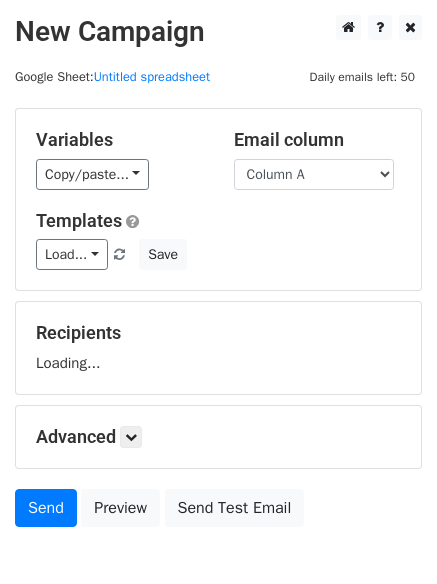 scroll, scrollTop: 0, scrollLeft: 0, axis: both 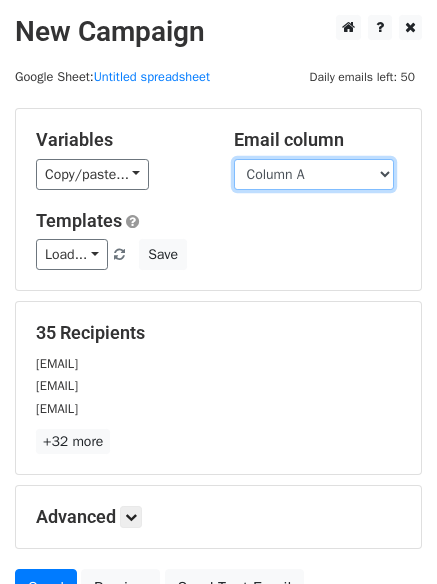 click on "Column A
Column B
Column C" at bounding box center [314, 174] 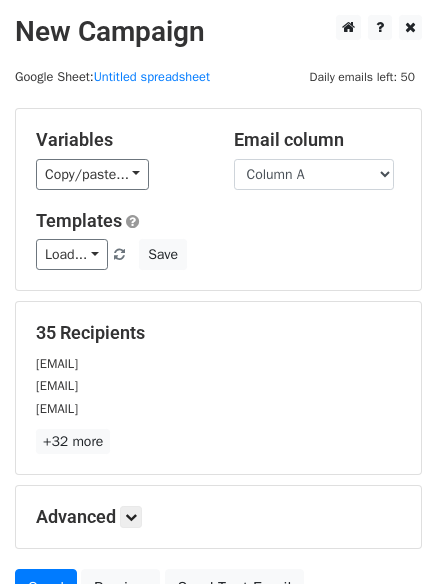 click on "Variables
Copy/paste...
{{Column A}}
{{Column B}}
{{Column C}}
Email column
Column A
Column B
Column C
Templates
Load...
No templates saved
Save" at bounding box center [218, 199] 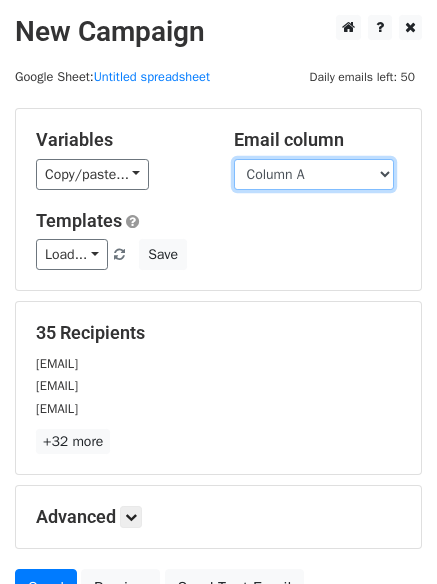click on "Column A
Column B
Column C" at bounding box center (314, 174) 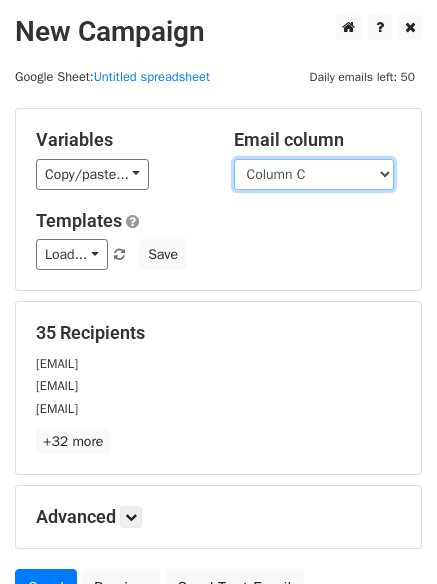 click on "Column A
Column B
Column C" at bounding box center (314, 174) 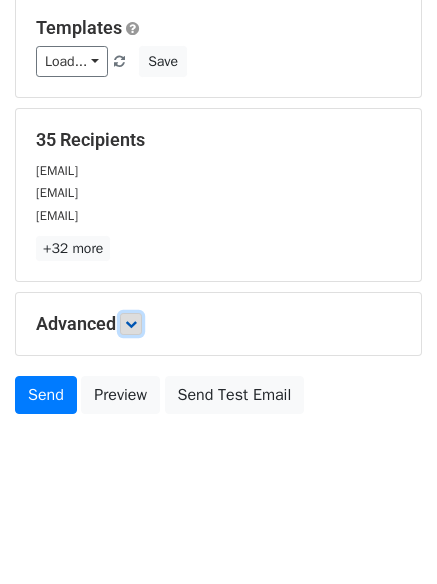 click at bounding box center (131, 324) 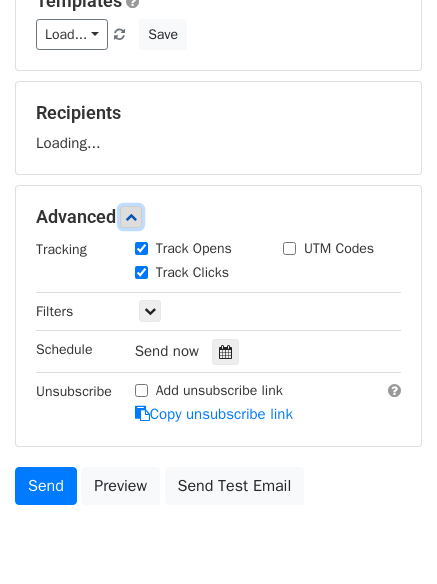 scroll, scrollTop: 228, scrollLeft: 0, axis: vertical 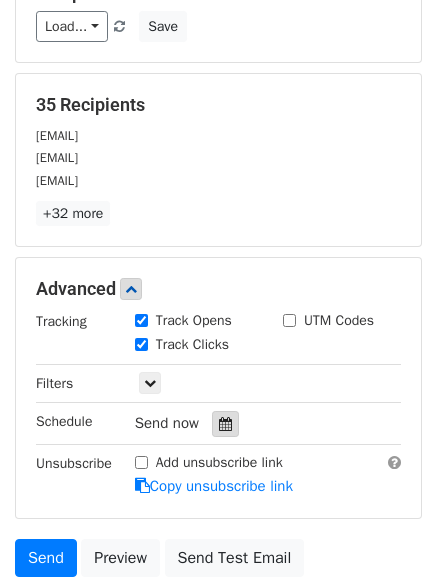 click at bounding box center (225, 424) 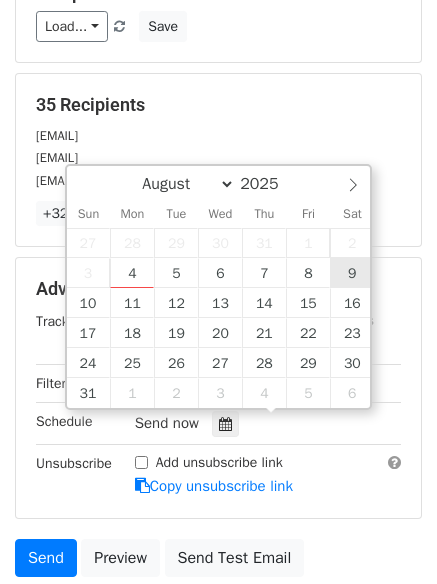 type on "2025-08-09 12:00" 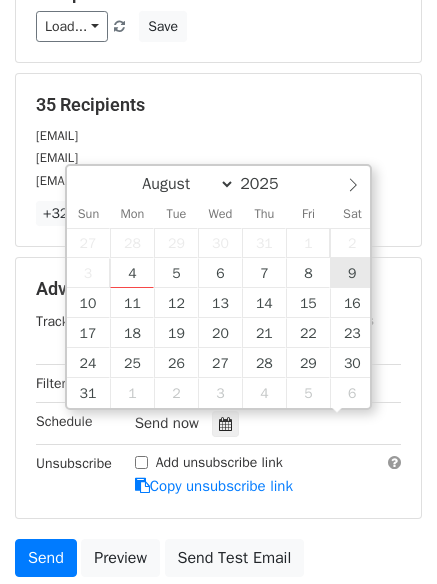 scroll, scrollTop: 1, scrollLeft: 0, axis: vertical 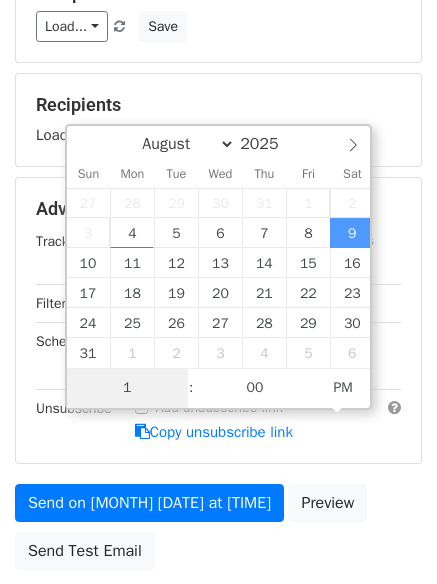 type on "10" 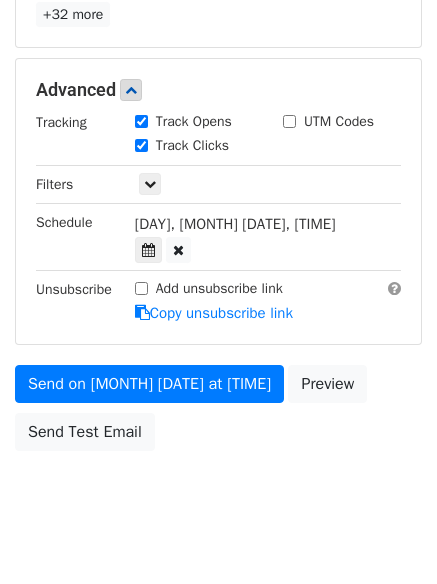 scroll, scrollTop: 828, scrollLeft: 0, axis: vertical 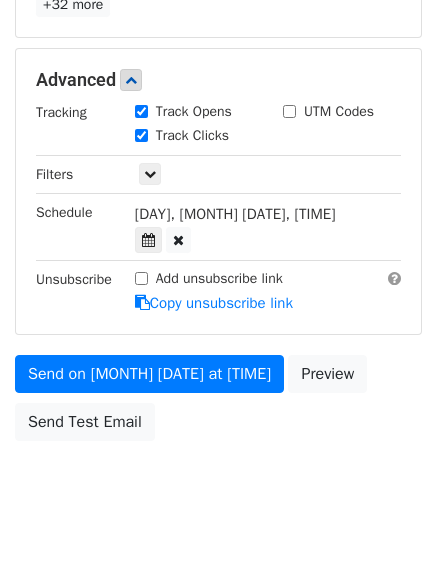 type on "2025-08-09 22:00" 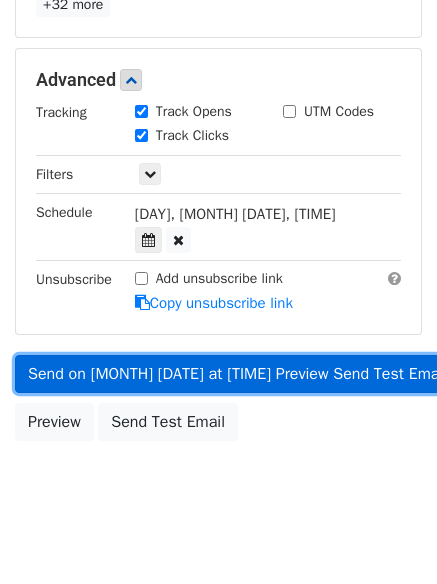 click on "Send on Aug 9 at 10:00pm" at bounding box center [237, 374] 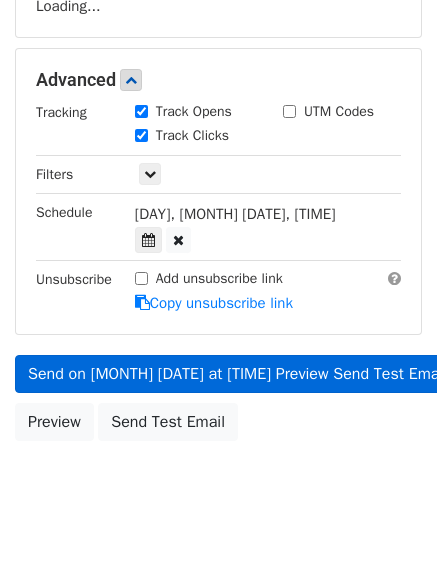 scroll, scrollTop: 437, scrollLeft: 0, axis: vertical 